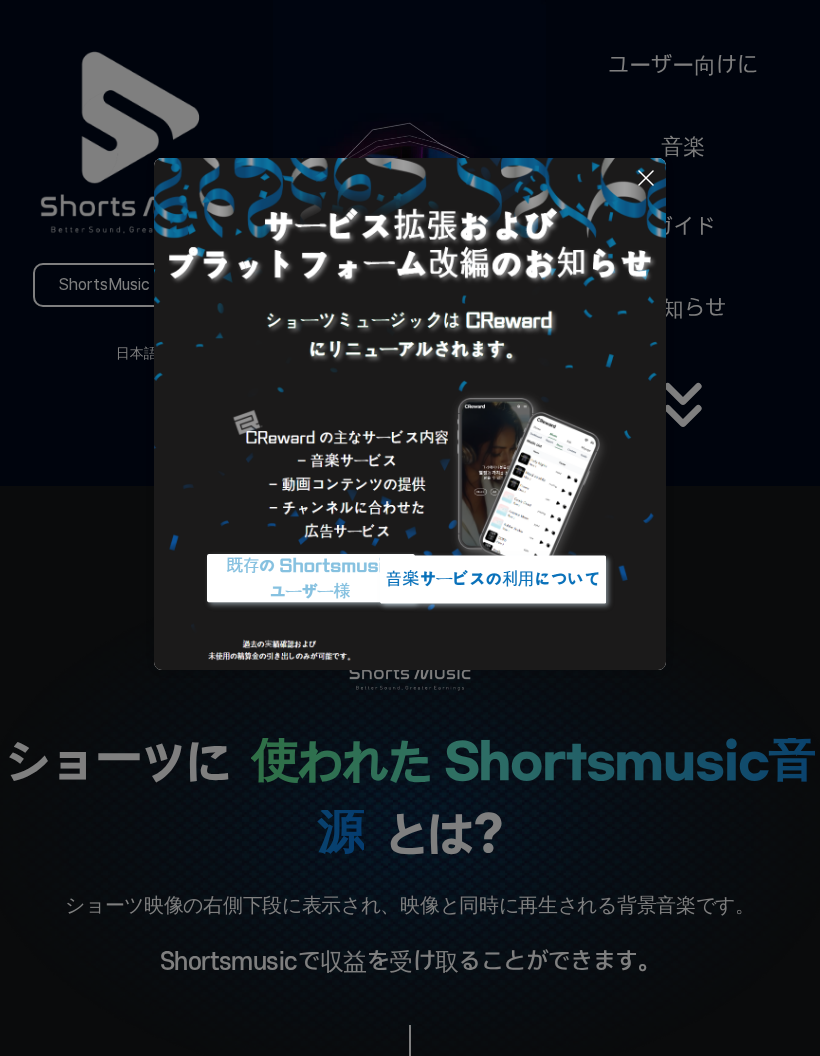 scroll, scrollTop: 0, scrollLeft: 0, axis: both 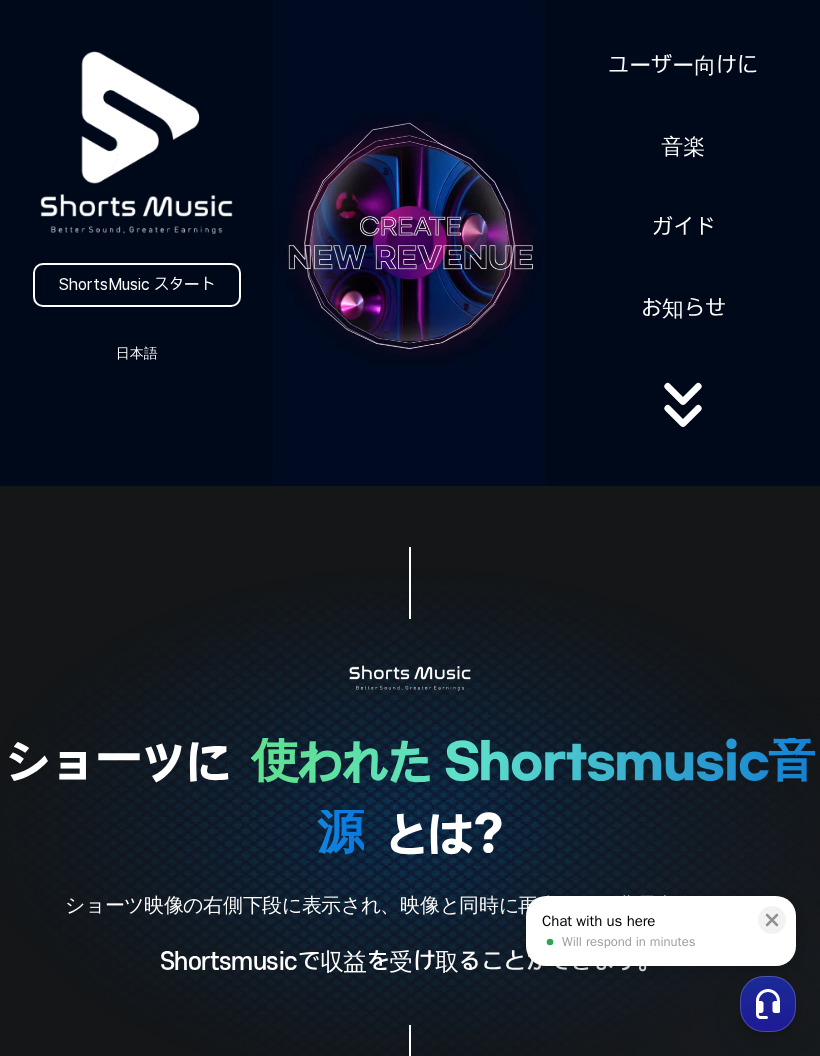 click at bounding box center [772, 920] 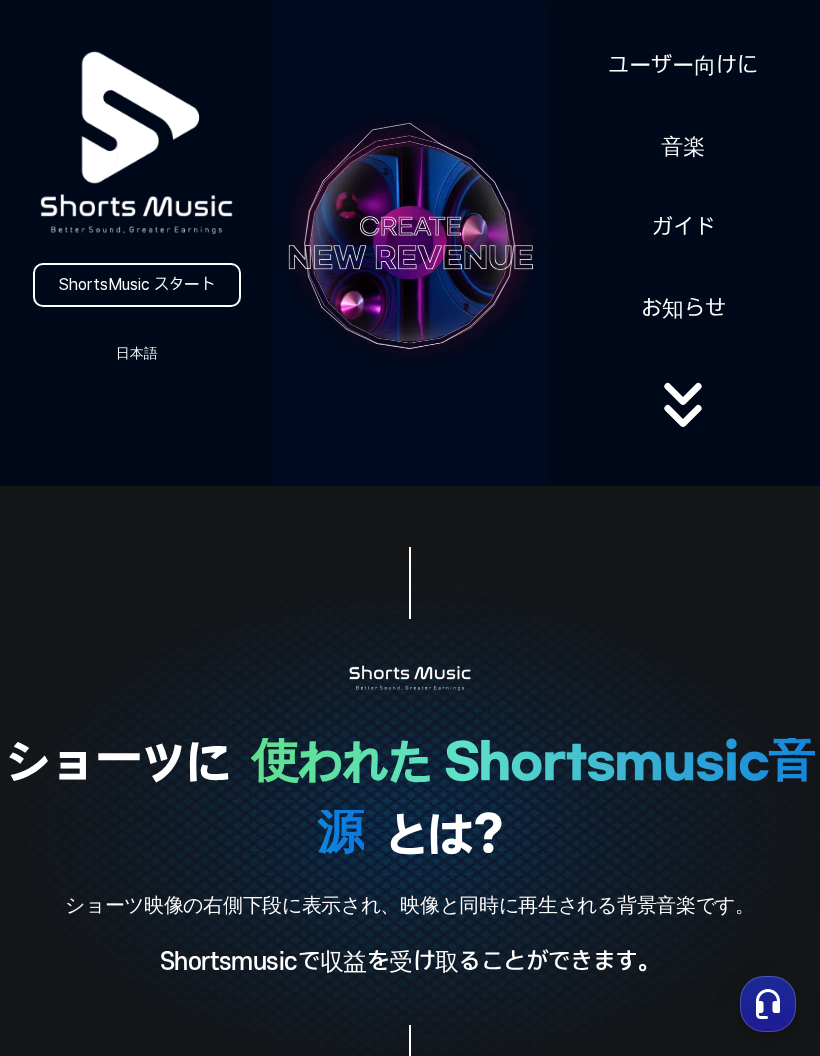 click on "ShortsMusic スタート" at bounding box center (137, 285) 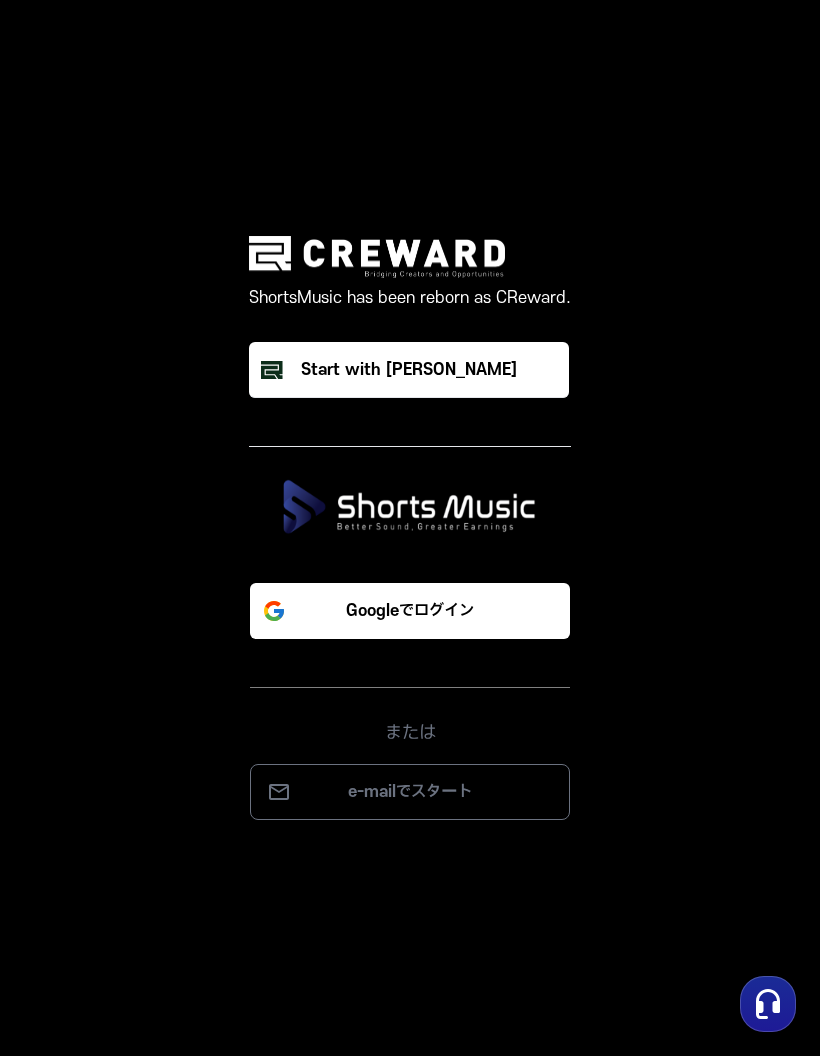 click on "Googleでログイン" at bounding box center [410, 611] 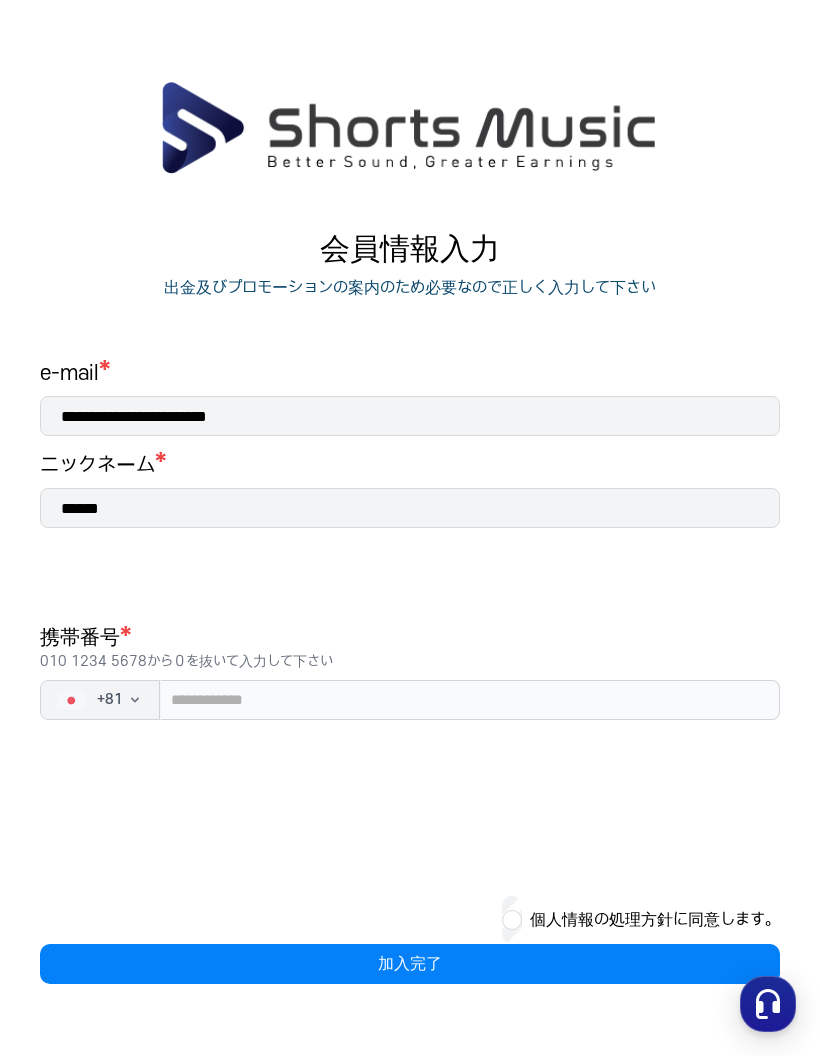 scroll, scrollTop: 0, scrollLeft: 0, axis: both 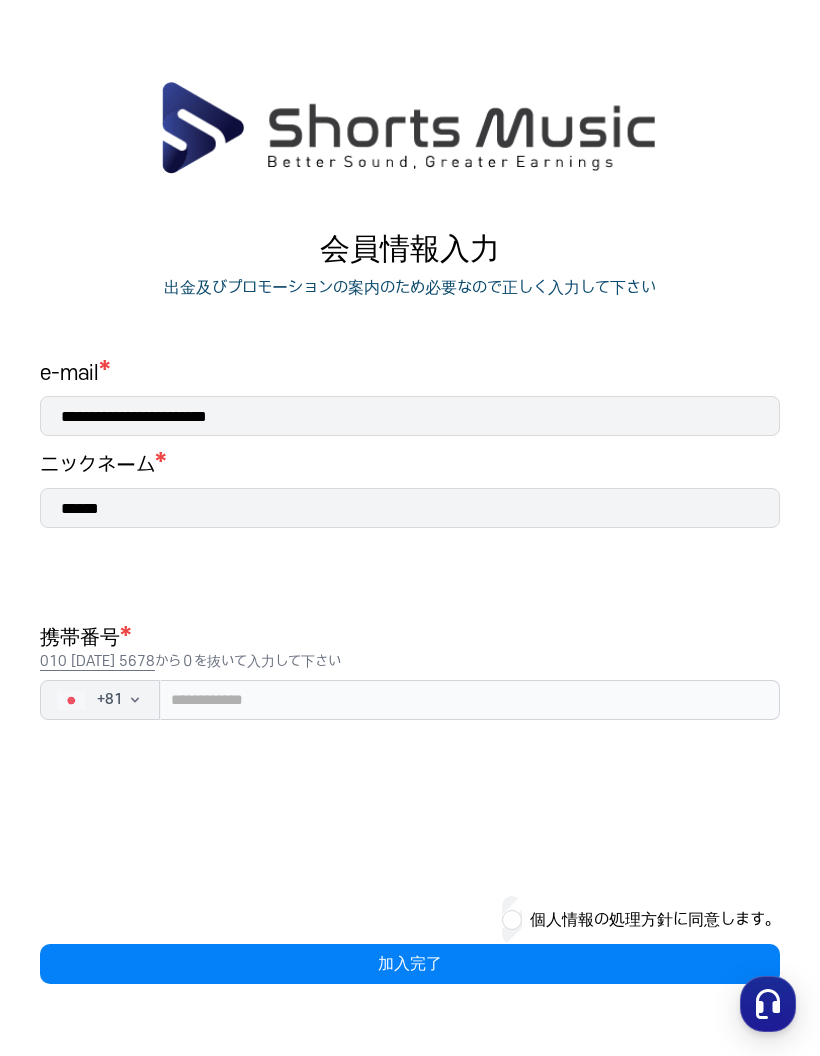 click on "加入完了" at bounding box center (410, 964) 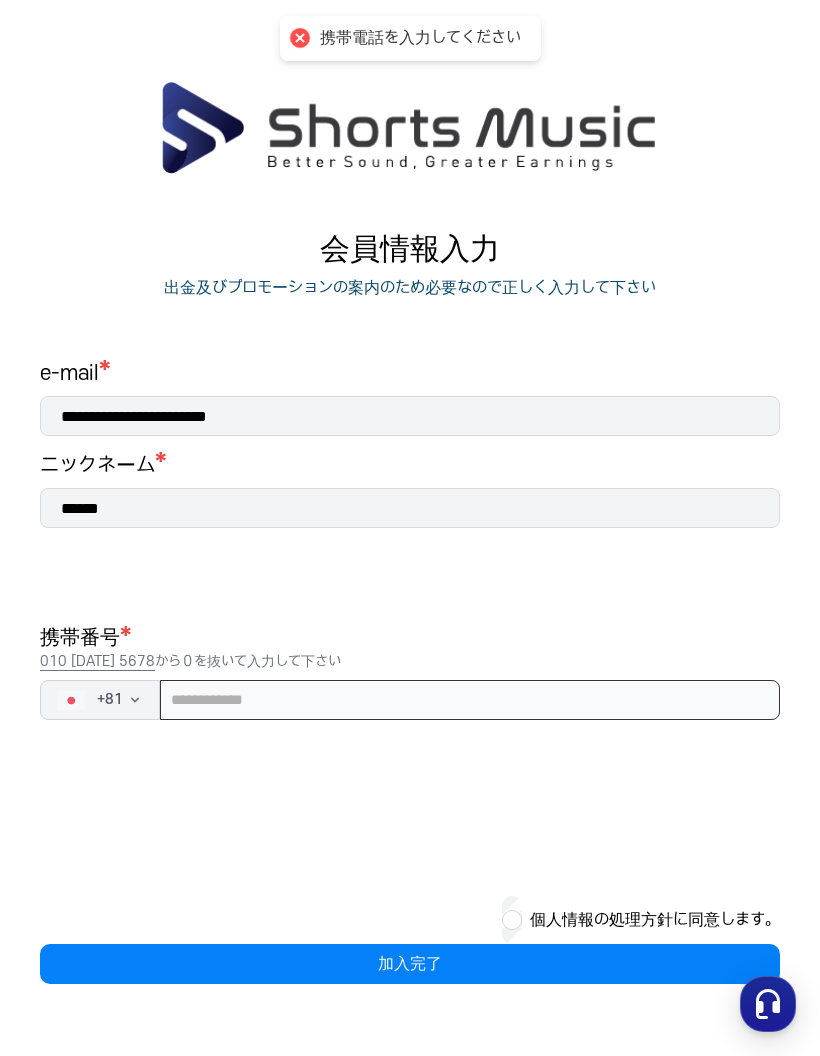 click at bounding box center (470, 700) 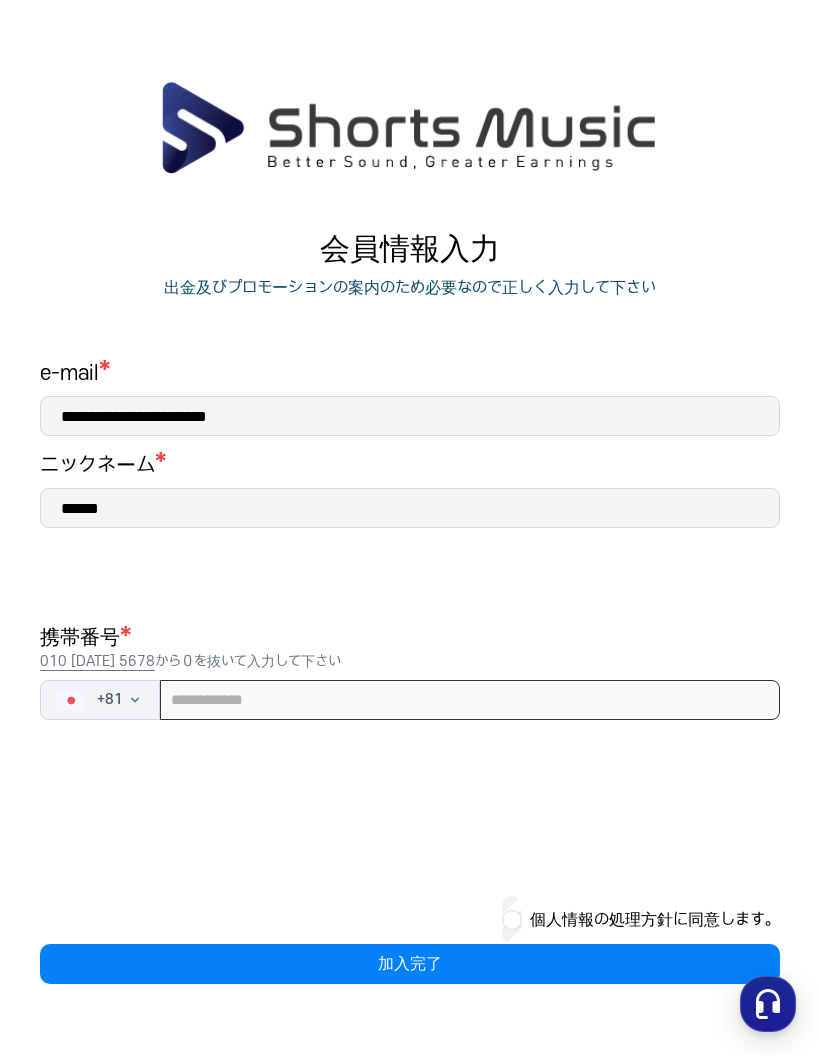 click at bounding box center (470, 700) 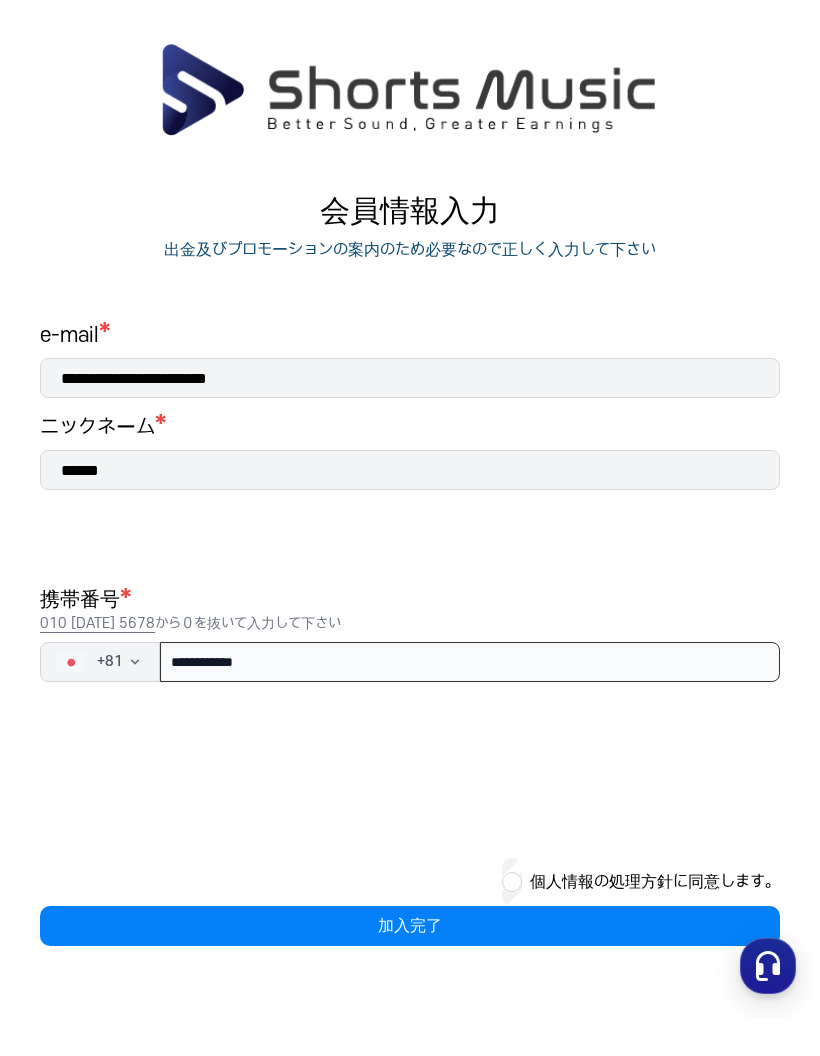 click on "**********" at bounding box center (470, 700) 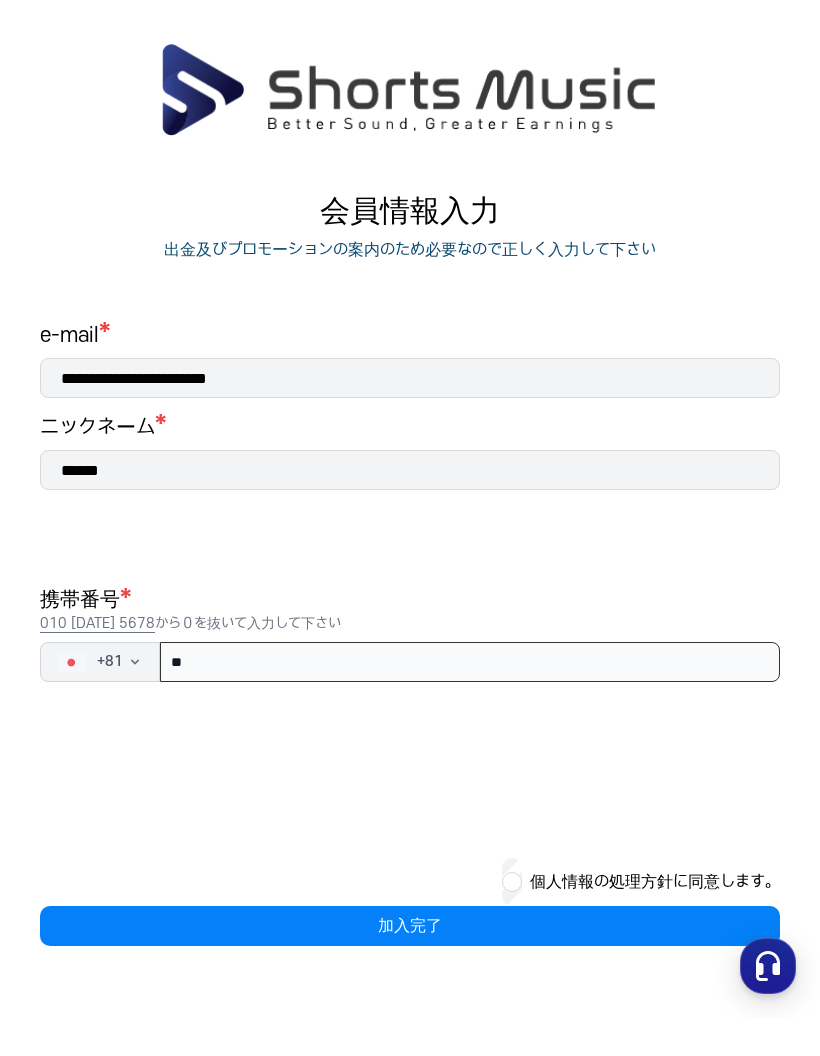 type on "*" 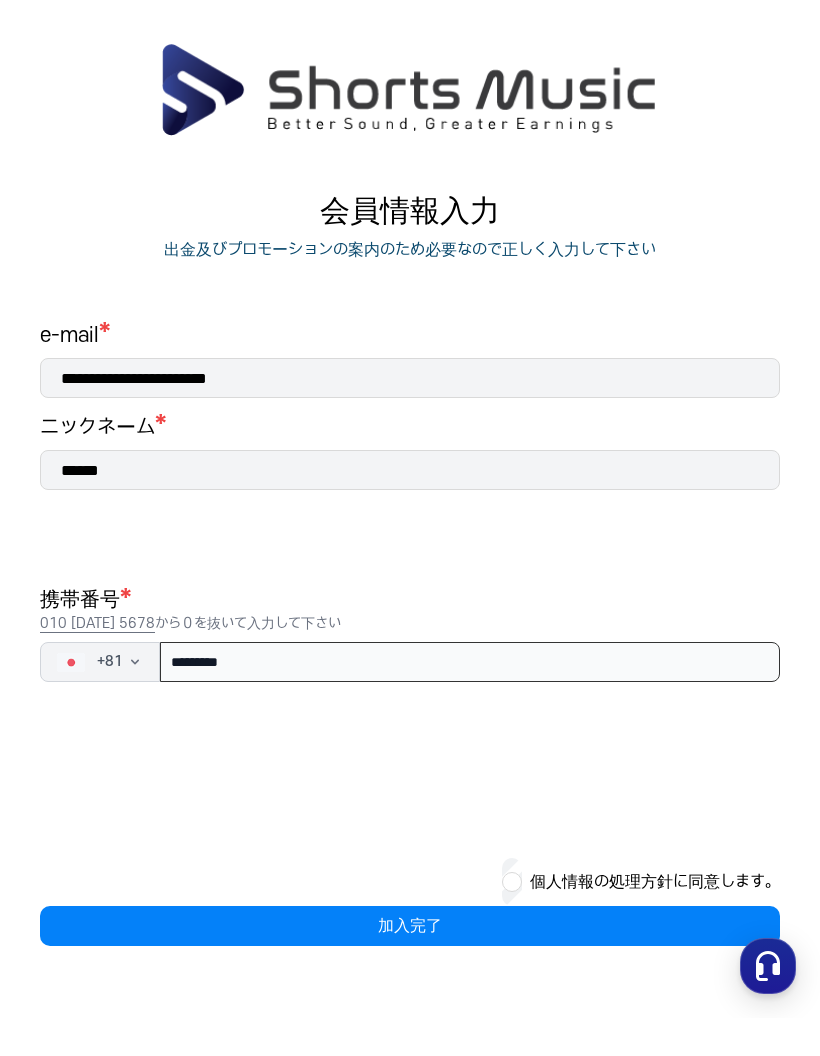 type on "**********" 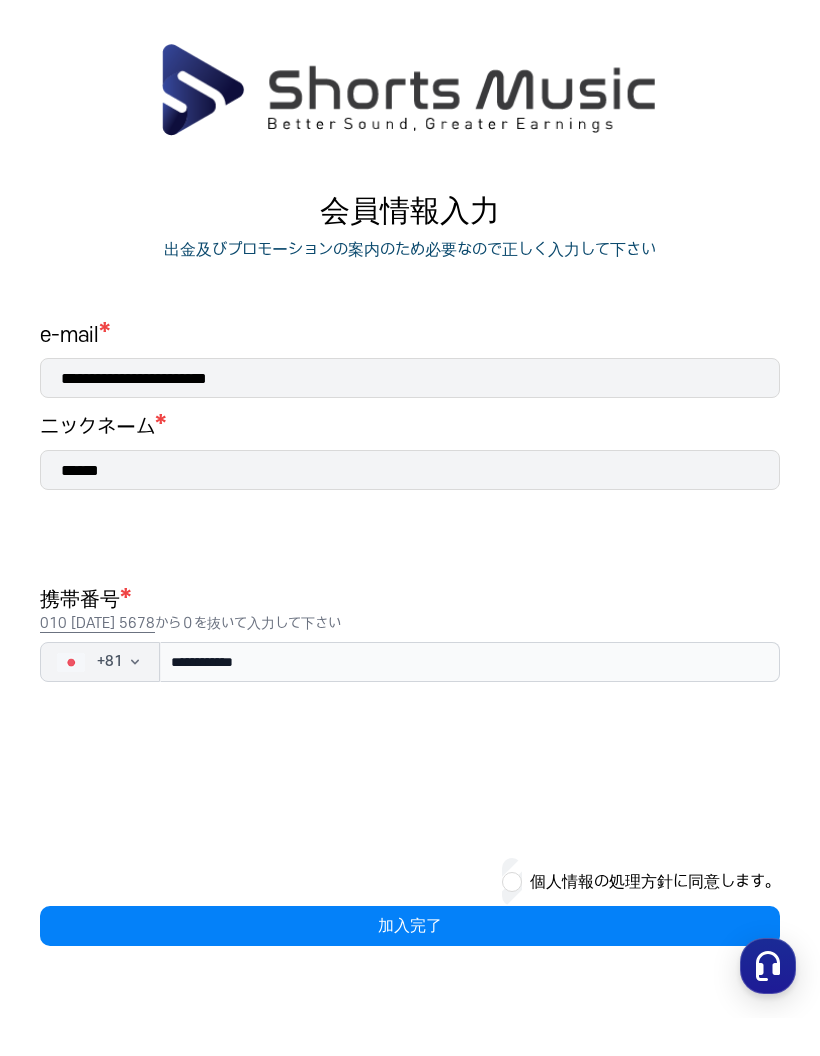 click on "**********" at bounding box center [410, 672] 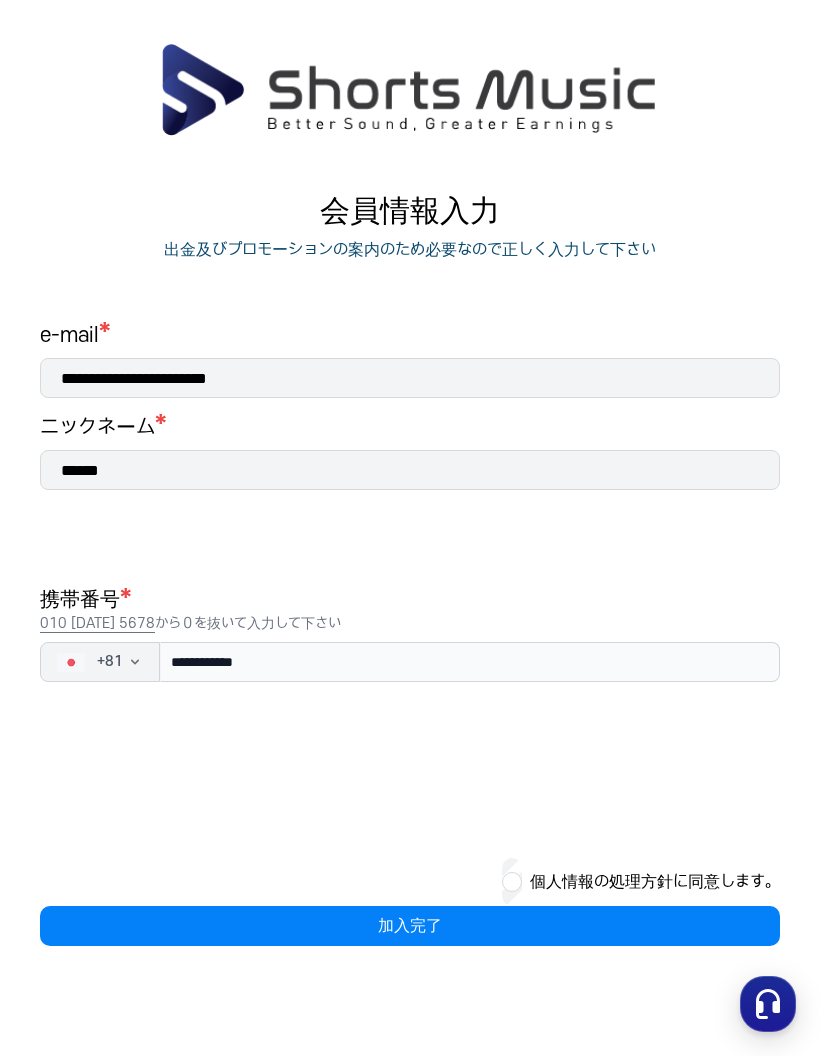 click on "加入完了" at bounding box center [410, 926] 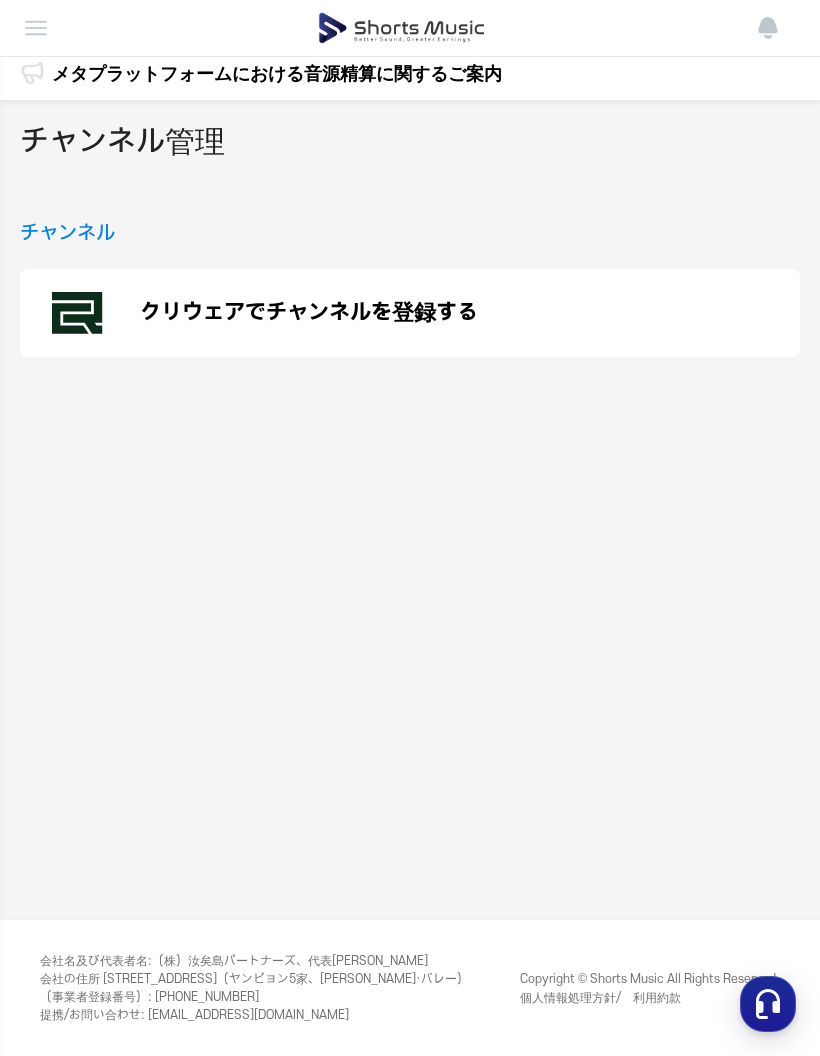 scroll, scrollTop: 0, scrollLeft: 0, axis: both 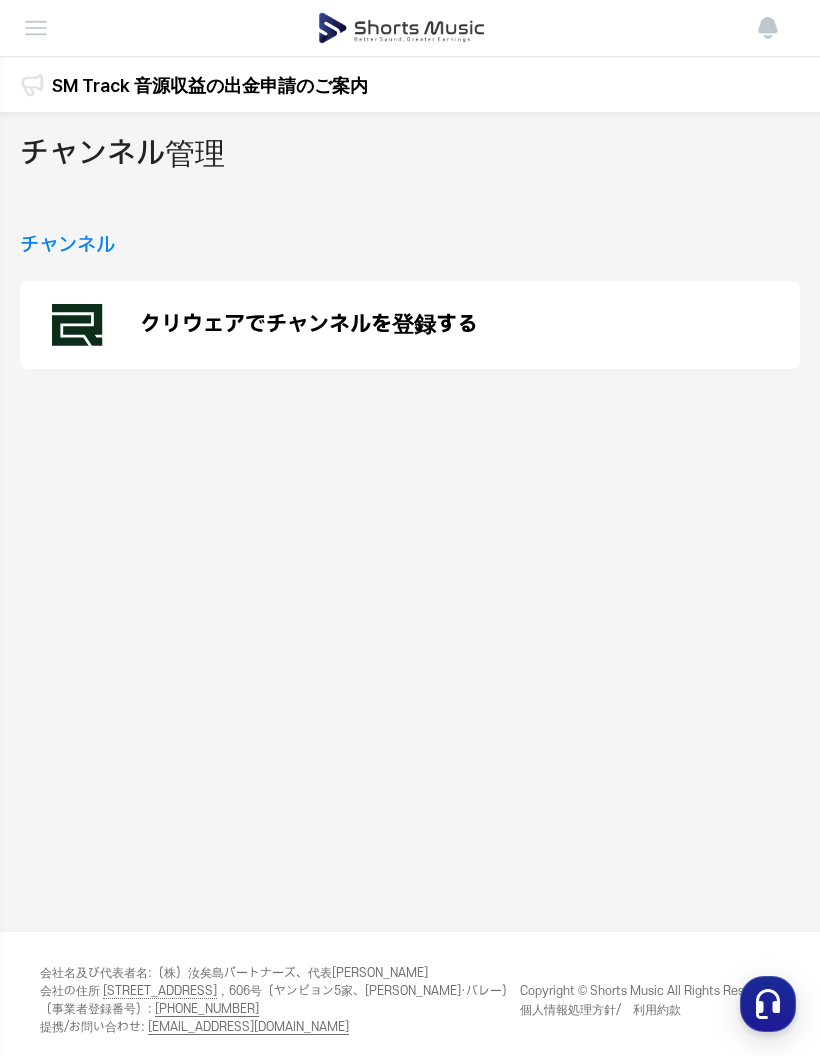 click on "クリウェアでチャンネルを登録する" at bounding box center [410, 325] 